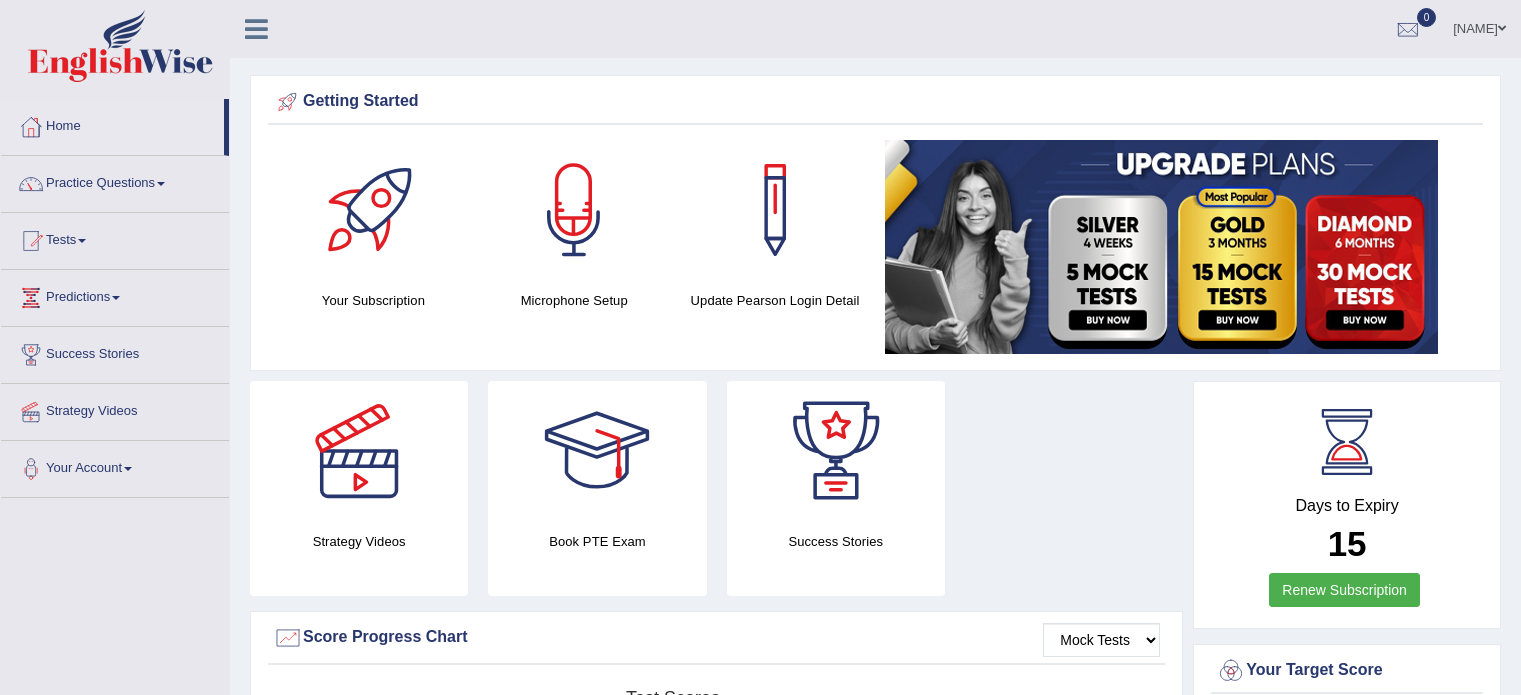 scroll, scrollTop: 0, scrollLeft: 0, axis: both 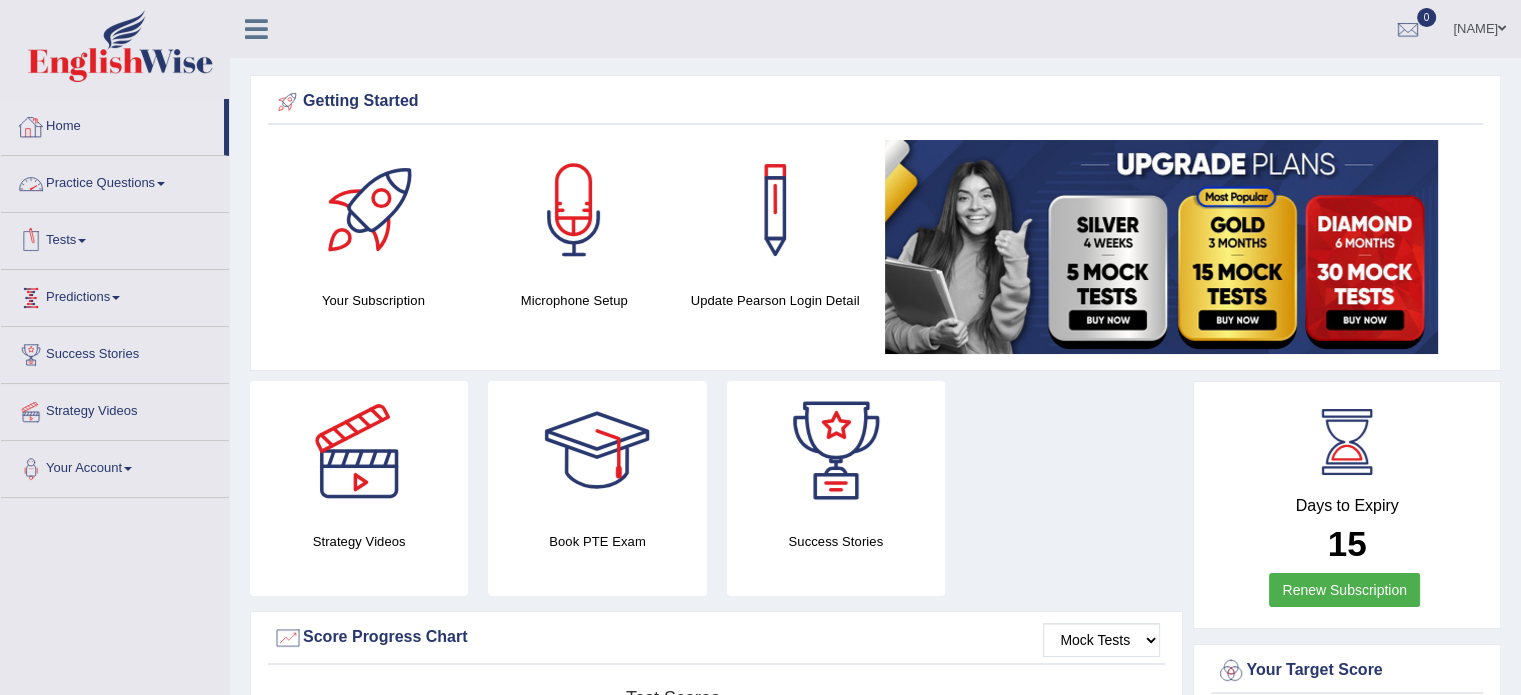 click on "Tests" at bounding box center (115, 238) 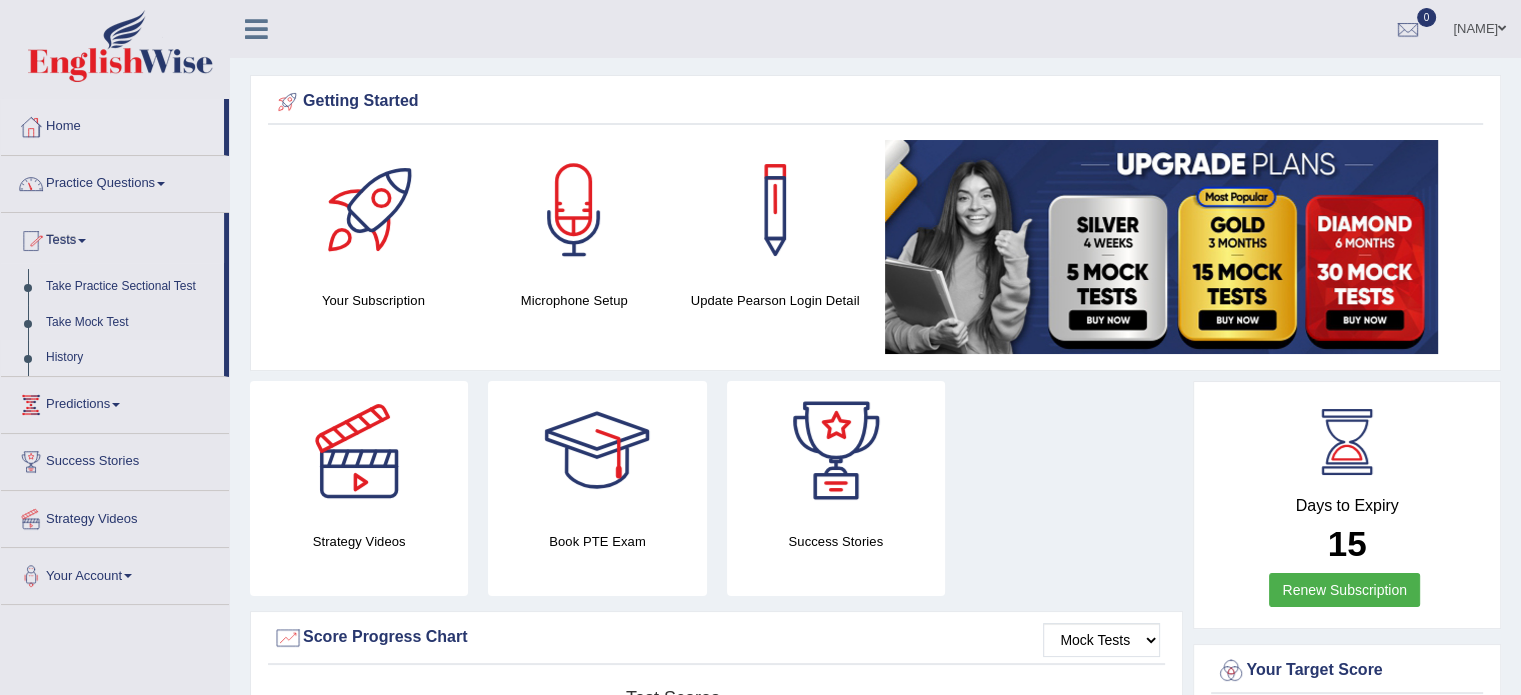 click on "History" at bounding box center [130, 358] 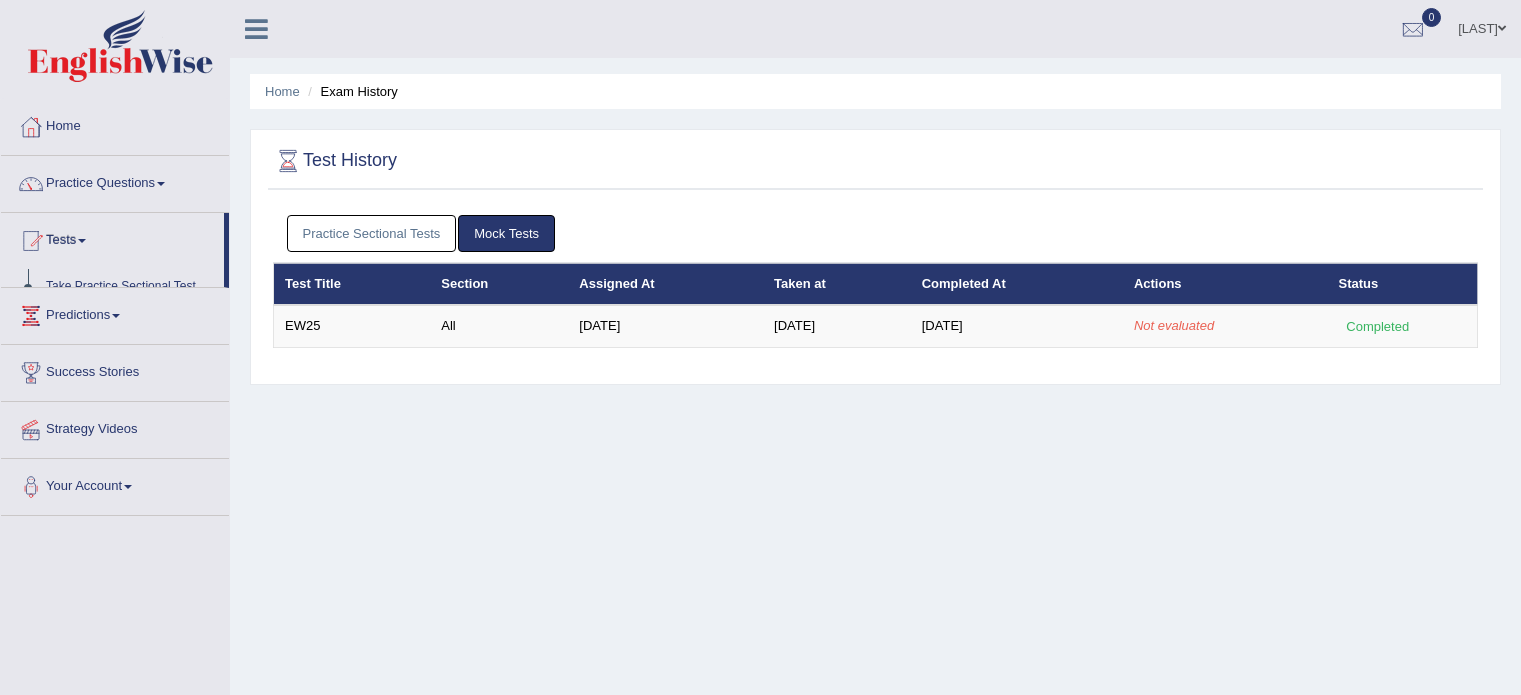 scroll, scrollTop: 0, scrollLeft: 0, axis: both 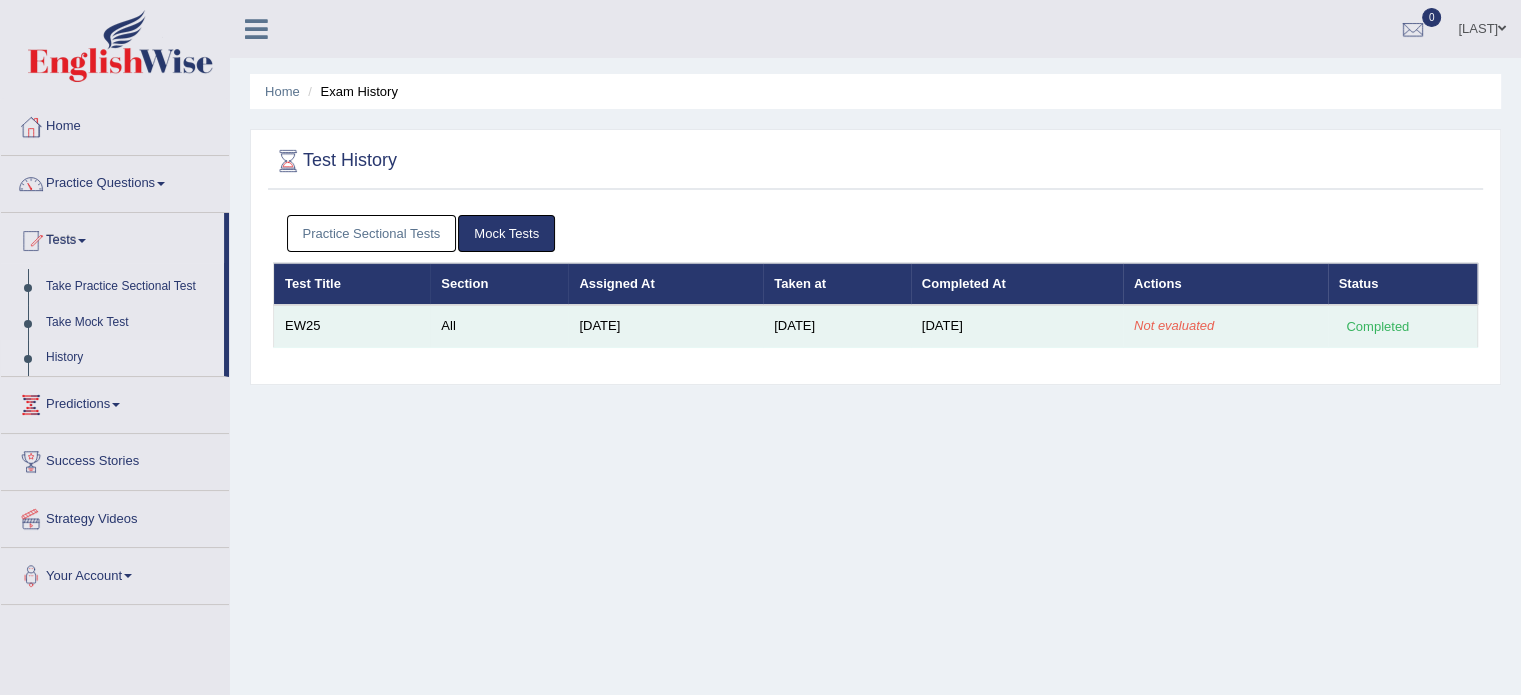click on "[DATE]" at bounding box center (1017, 326) 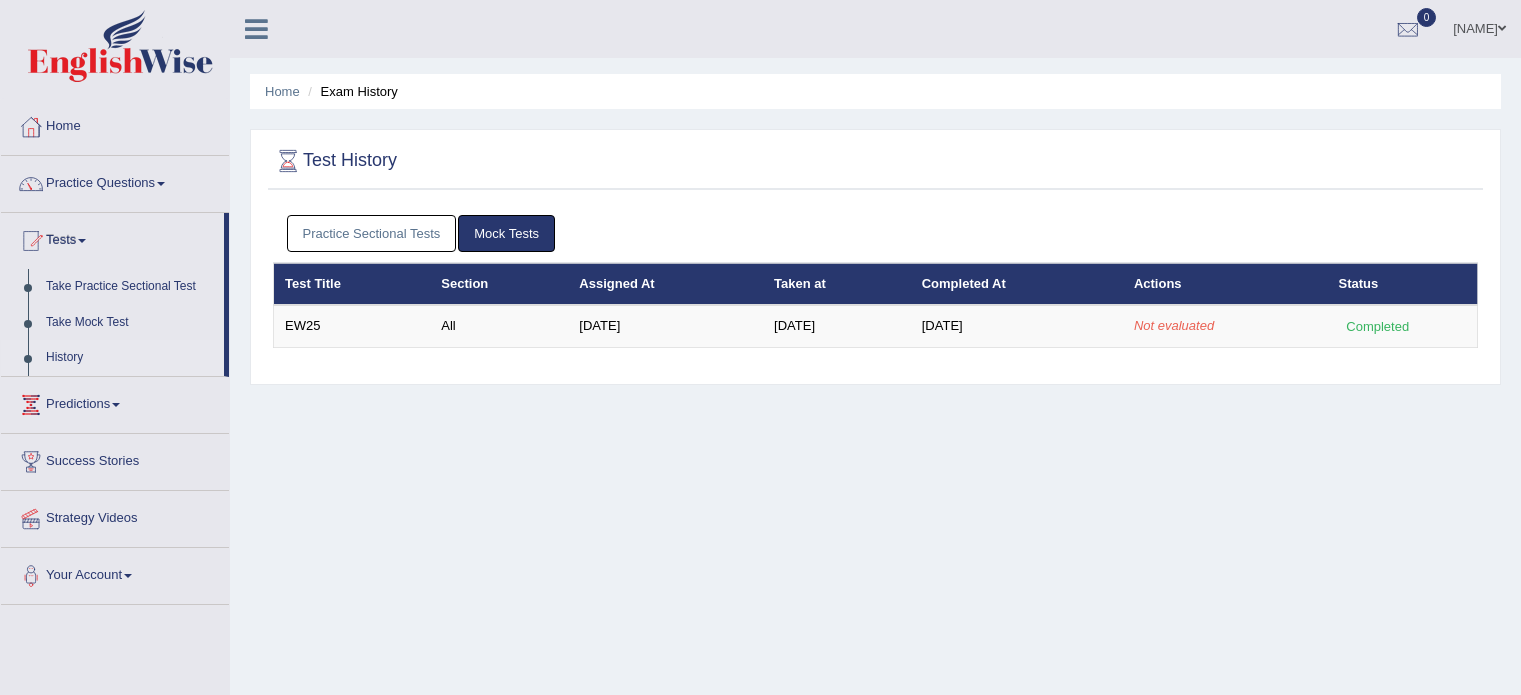 scroll, scrollTop: 0, scrollLeft: 0, axis: both 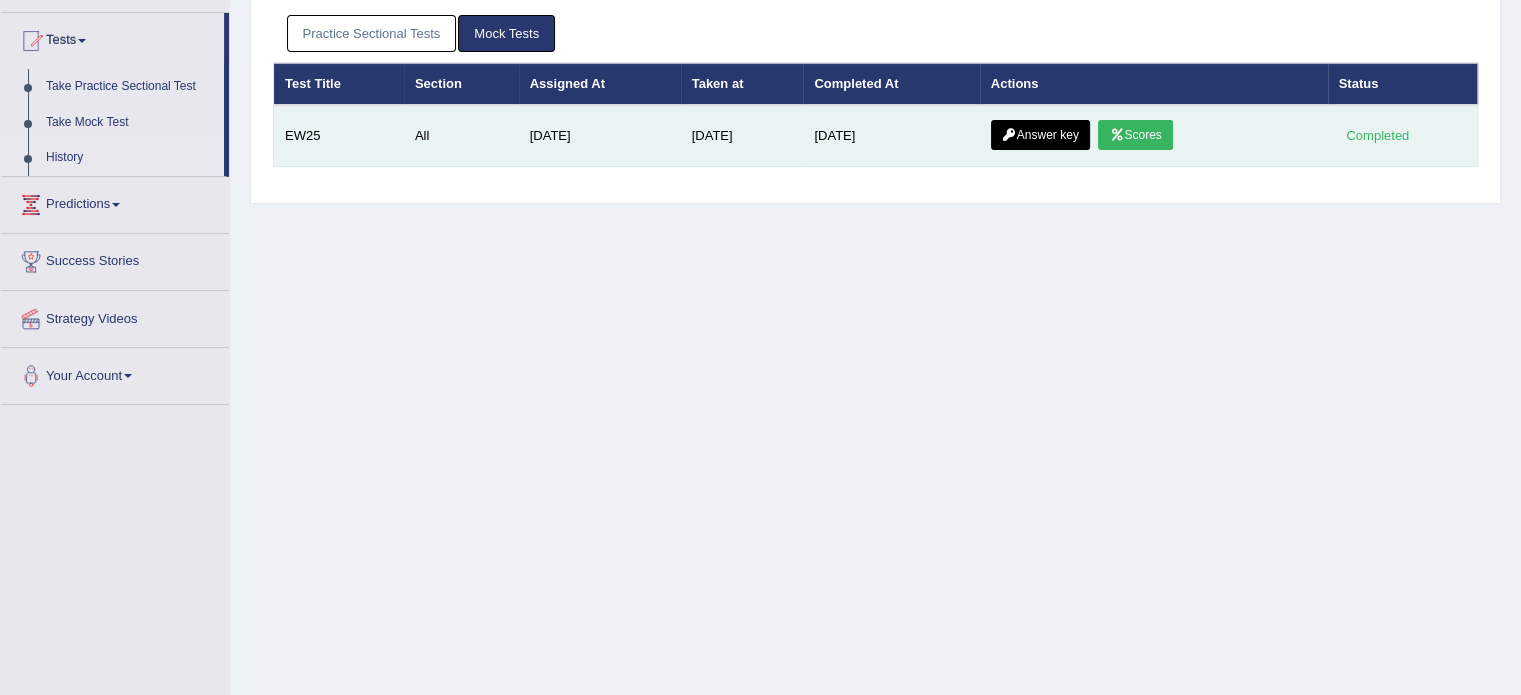 click on "Answer key" at bounding box center [1040, 135] 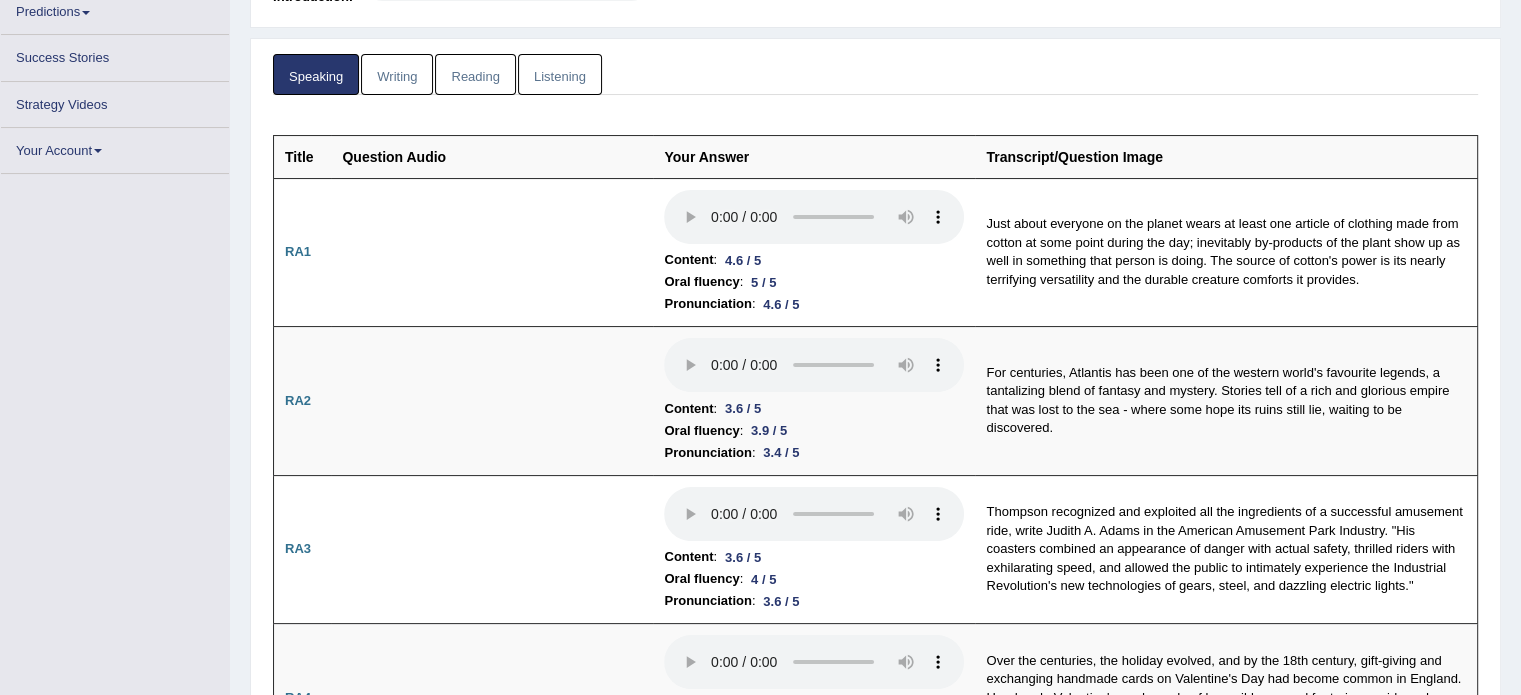 scroll, scrollTop: 248, scrollLeft: 0, axis: vertical 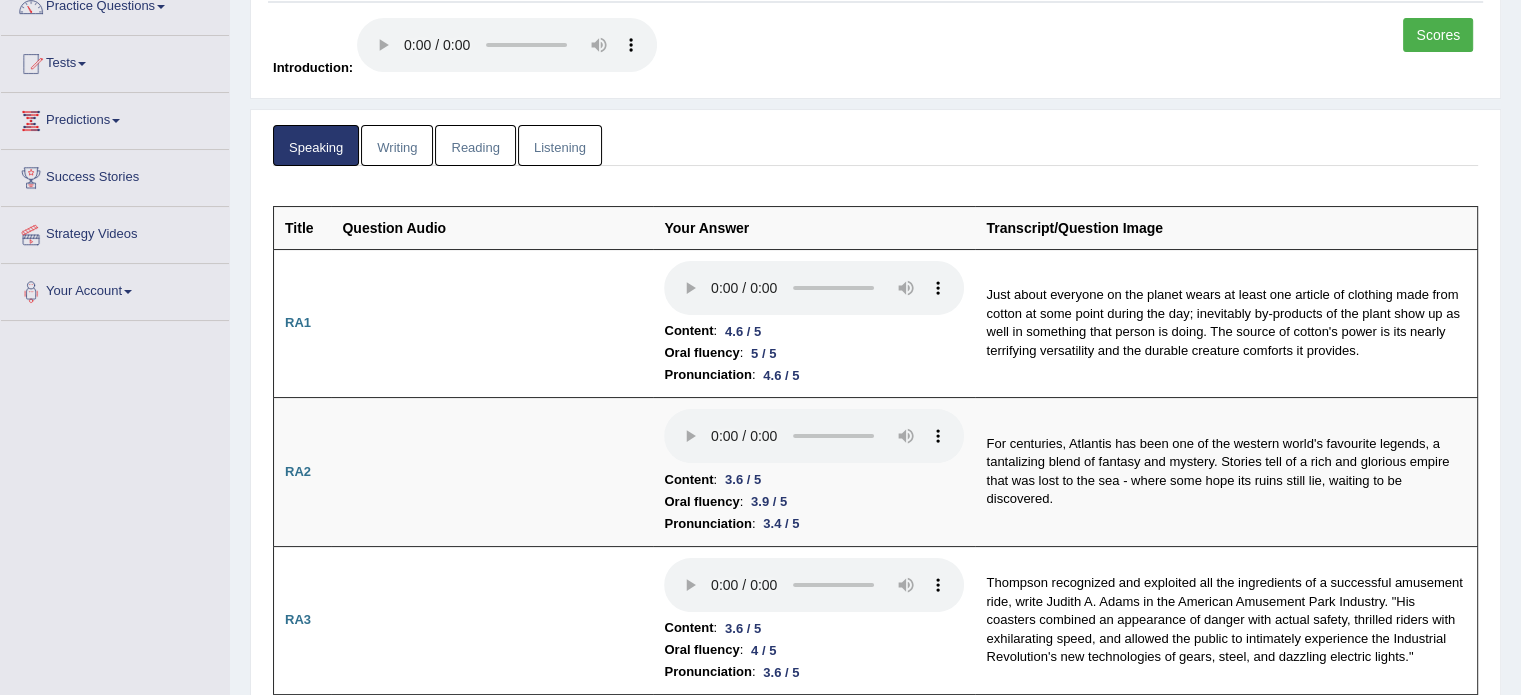 click on "Writing" at bounding box center (397, 145) 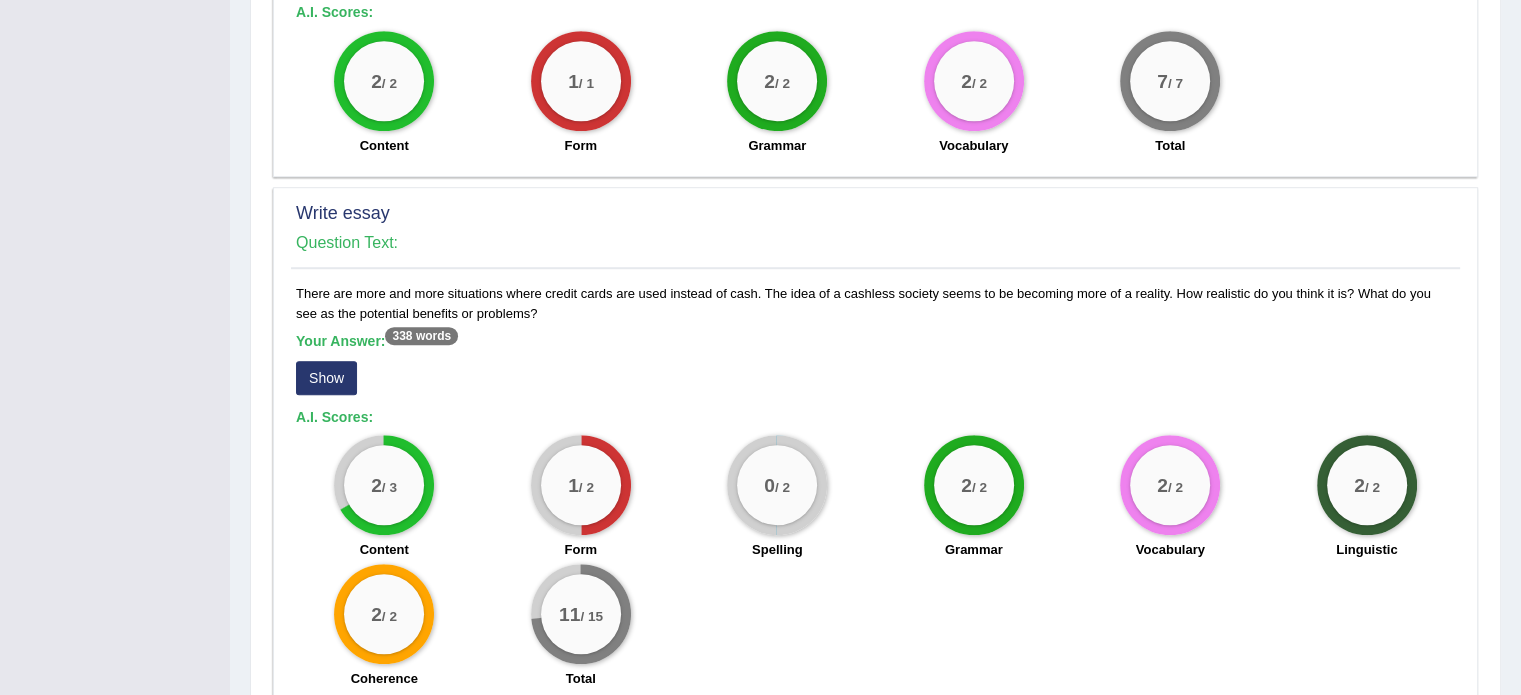 scroll, scrollTop: 1472, scrollLeft: 0, axis: vertical 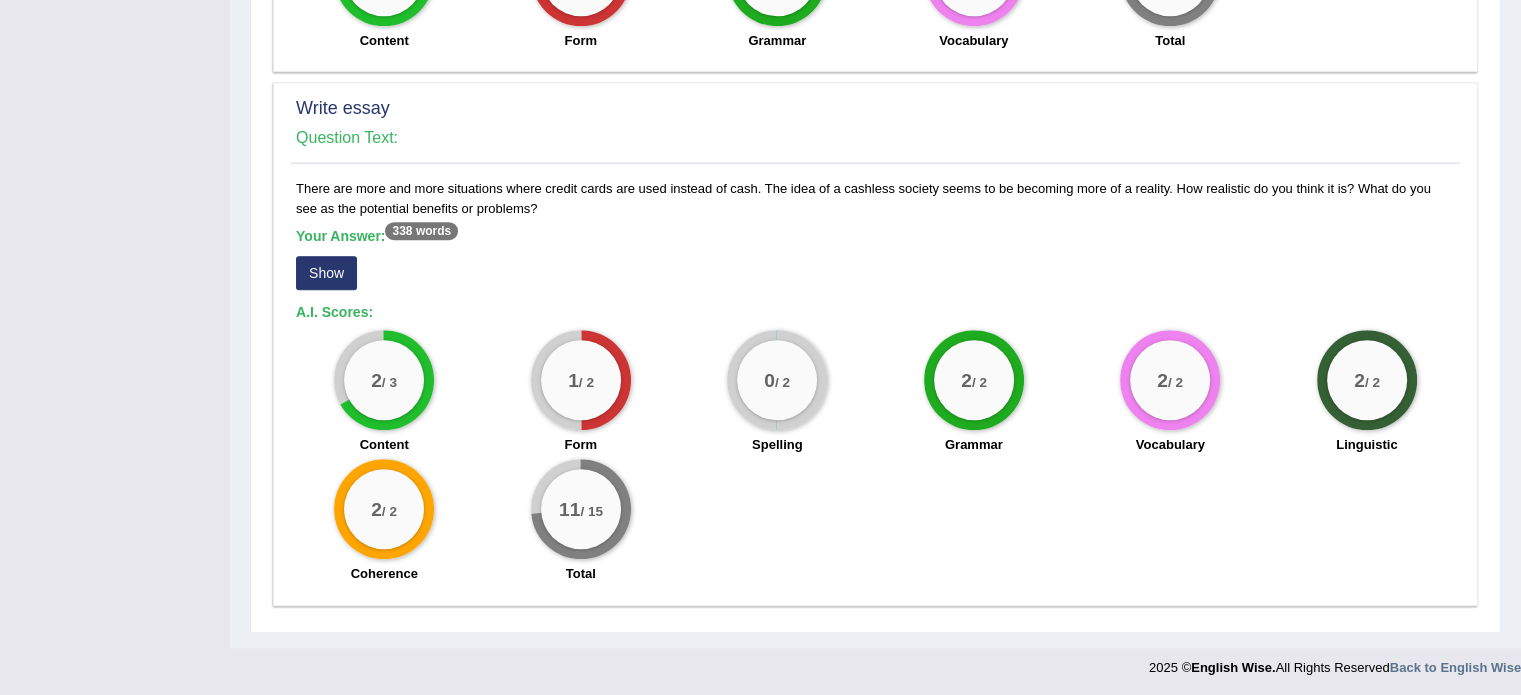 click on "Show" at bounding box center [326, 273] 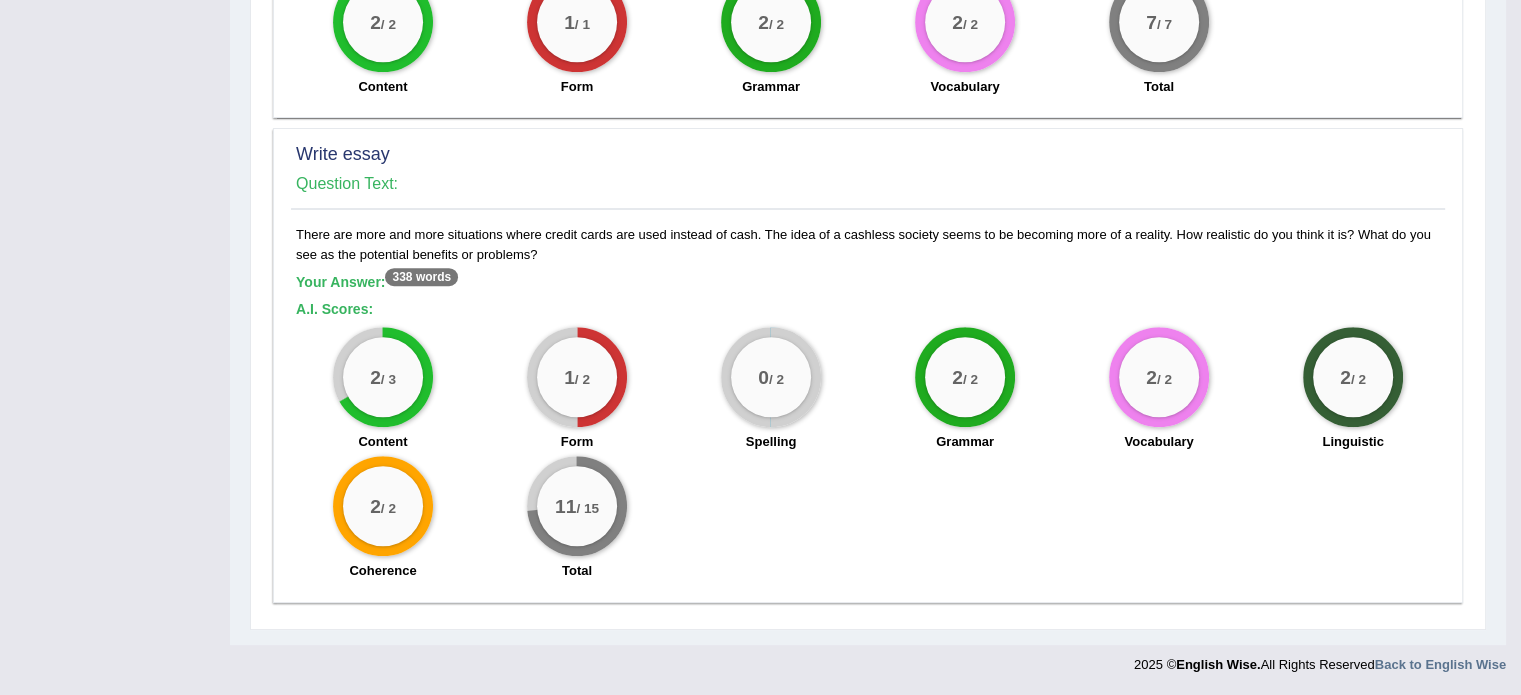 scroll, scrollTop: 1423, scrollLeft: 0, axis: vertical 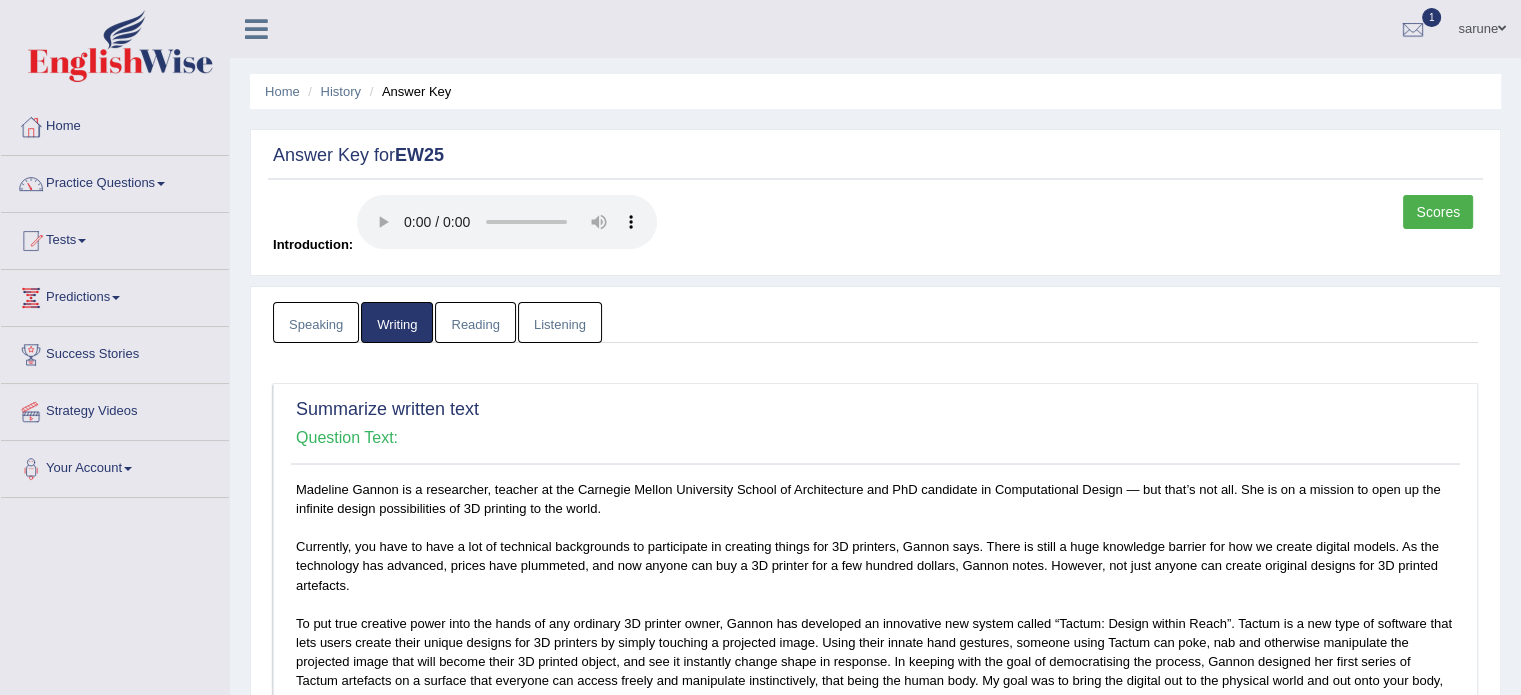 click on "Reading" at bounding box center (475, 322) 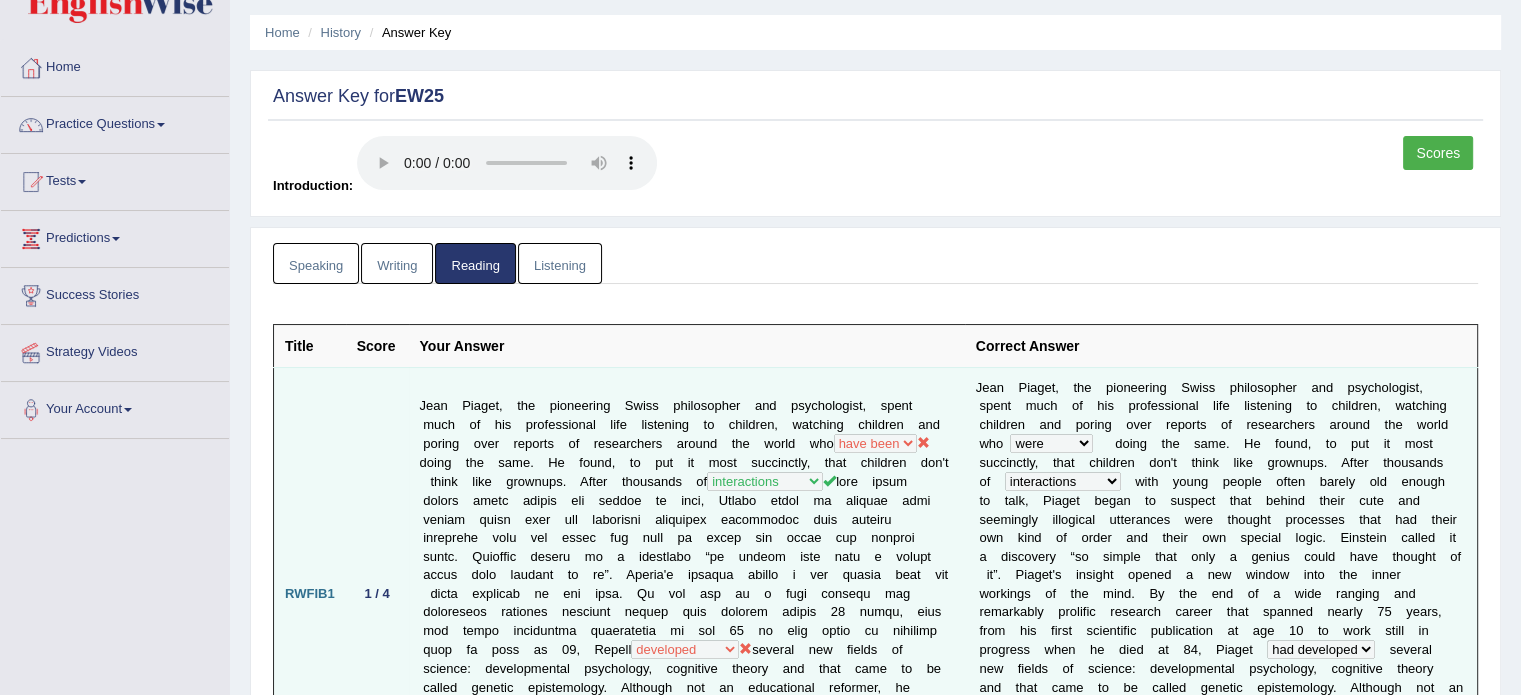 scroll, scrollTop: 60, scrollLeft: 0, axis: vertical 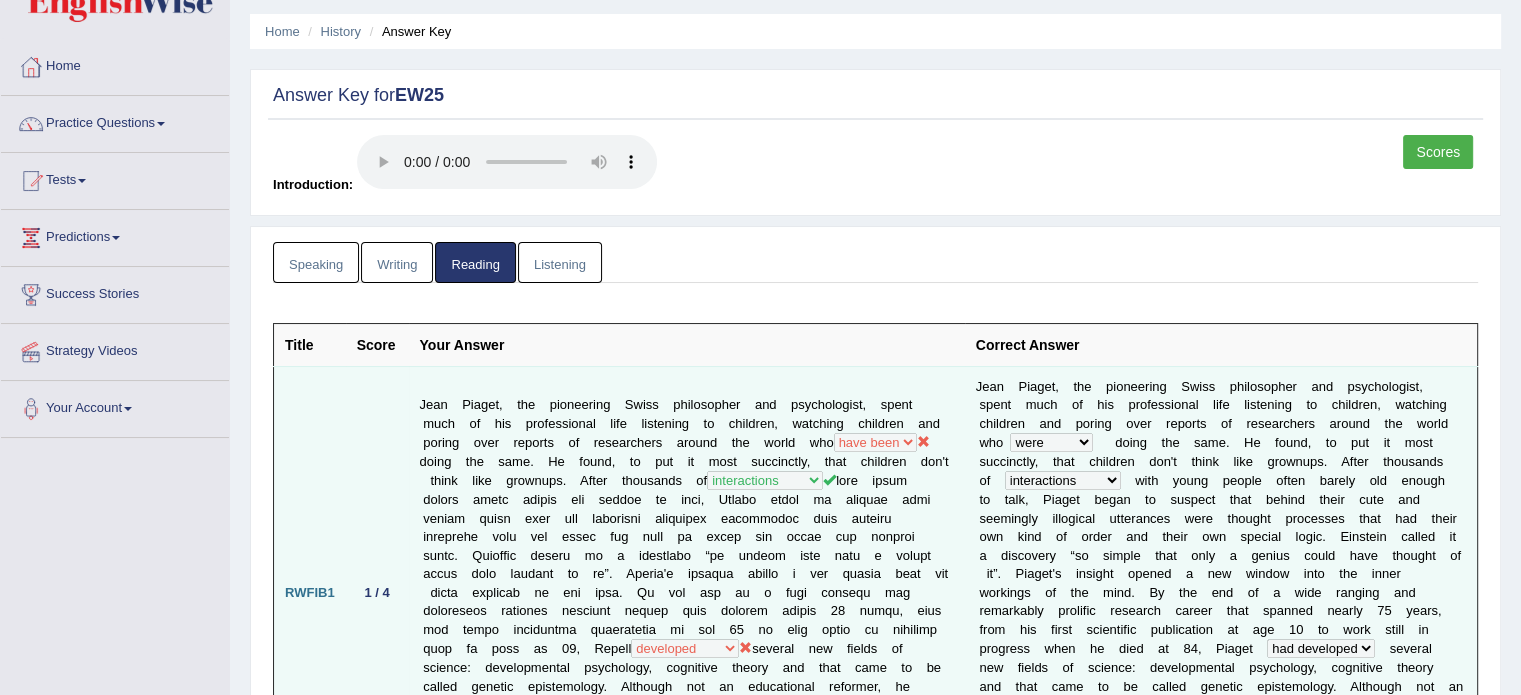 click on "Answer Key for  EW25
Scores
Introduction:" at bounding box center [875, 142] 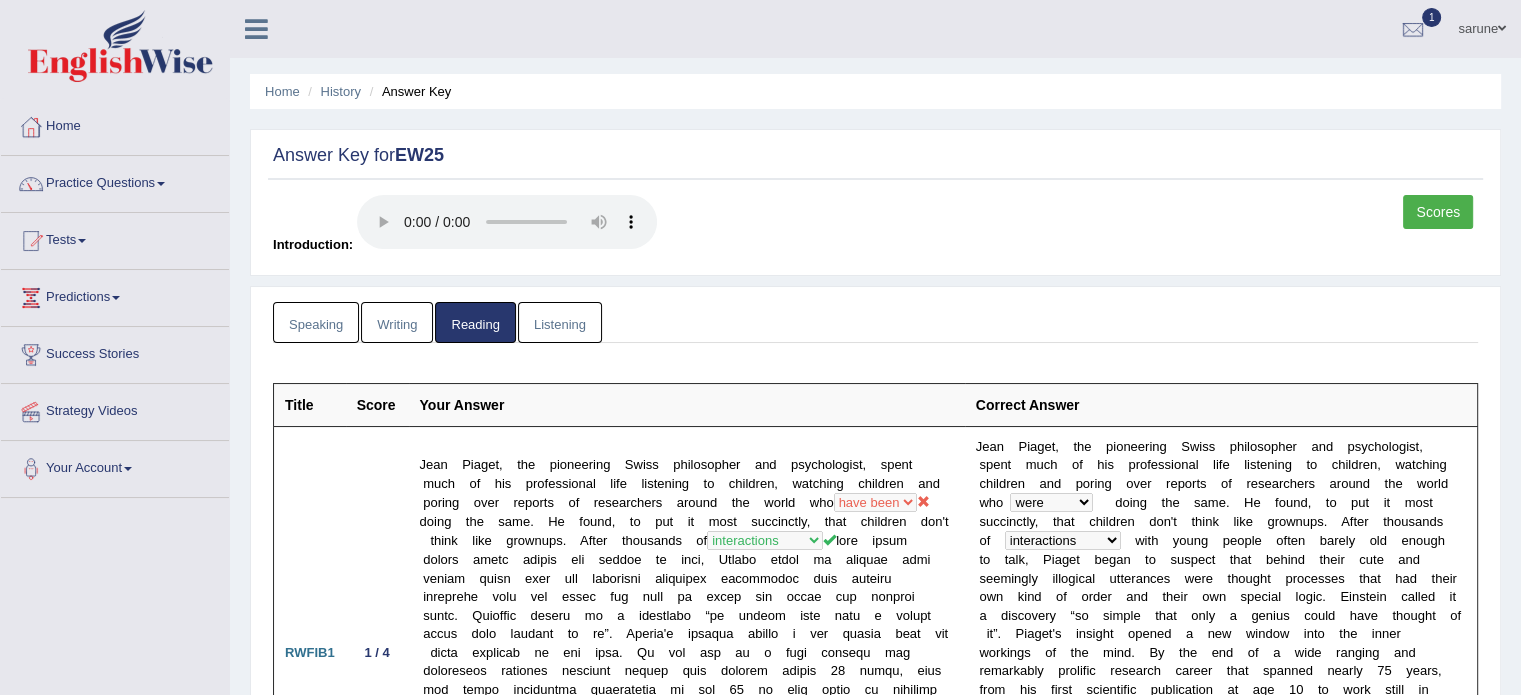 scroll, scrollTop: 0, scrollLeft: 0, axis: both 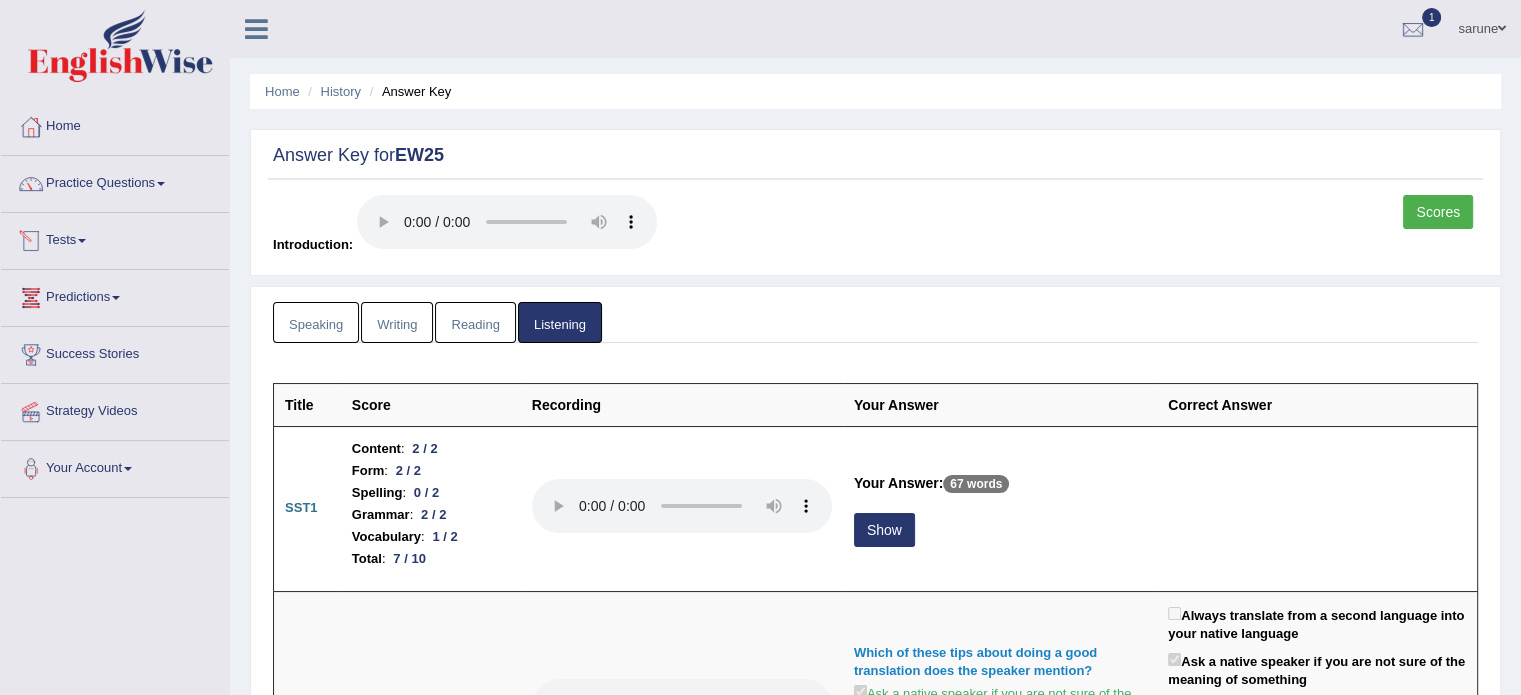 click on "Tests" at bounding box center [115, 238] 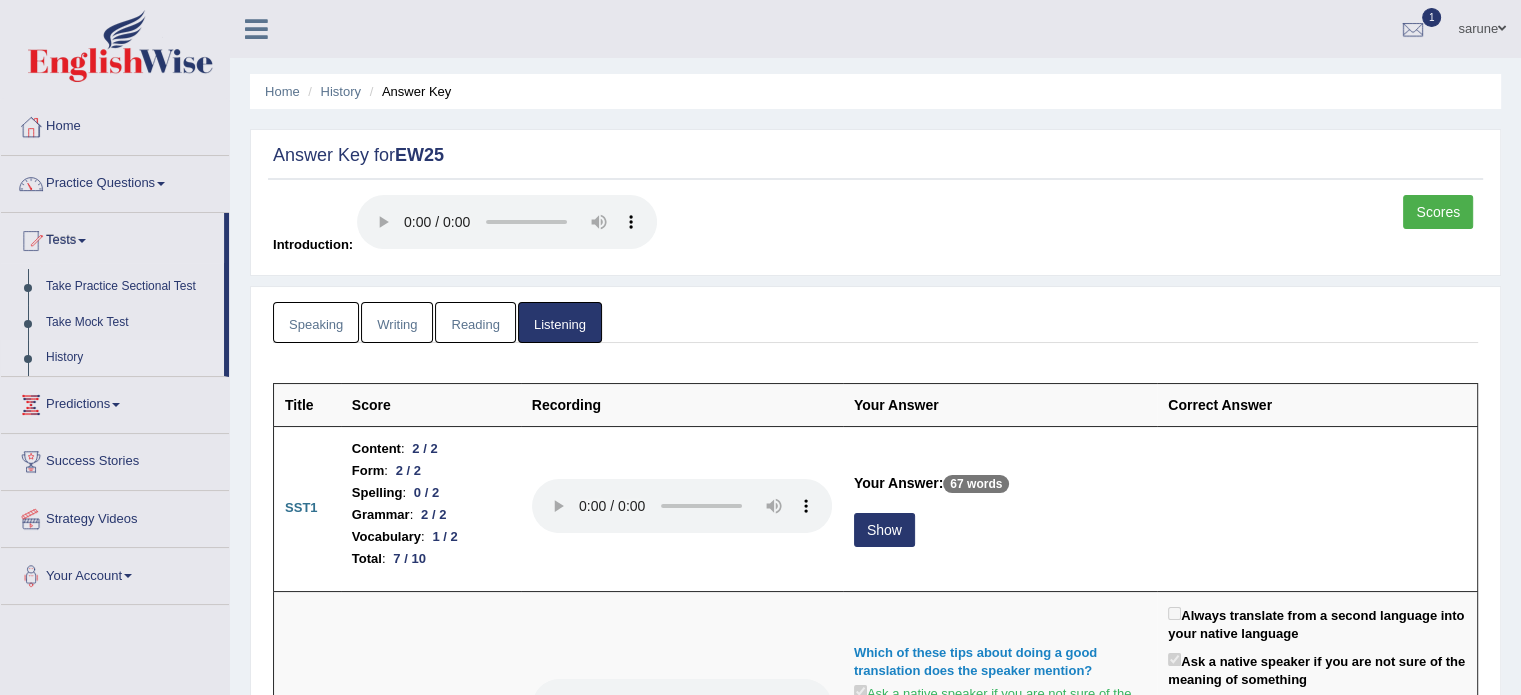 click on "History" at bounding box center [130, 358] 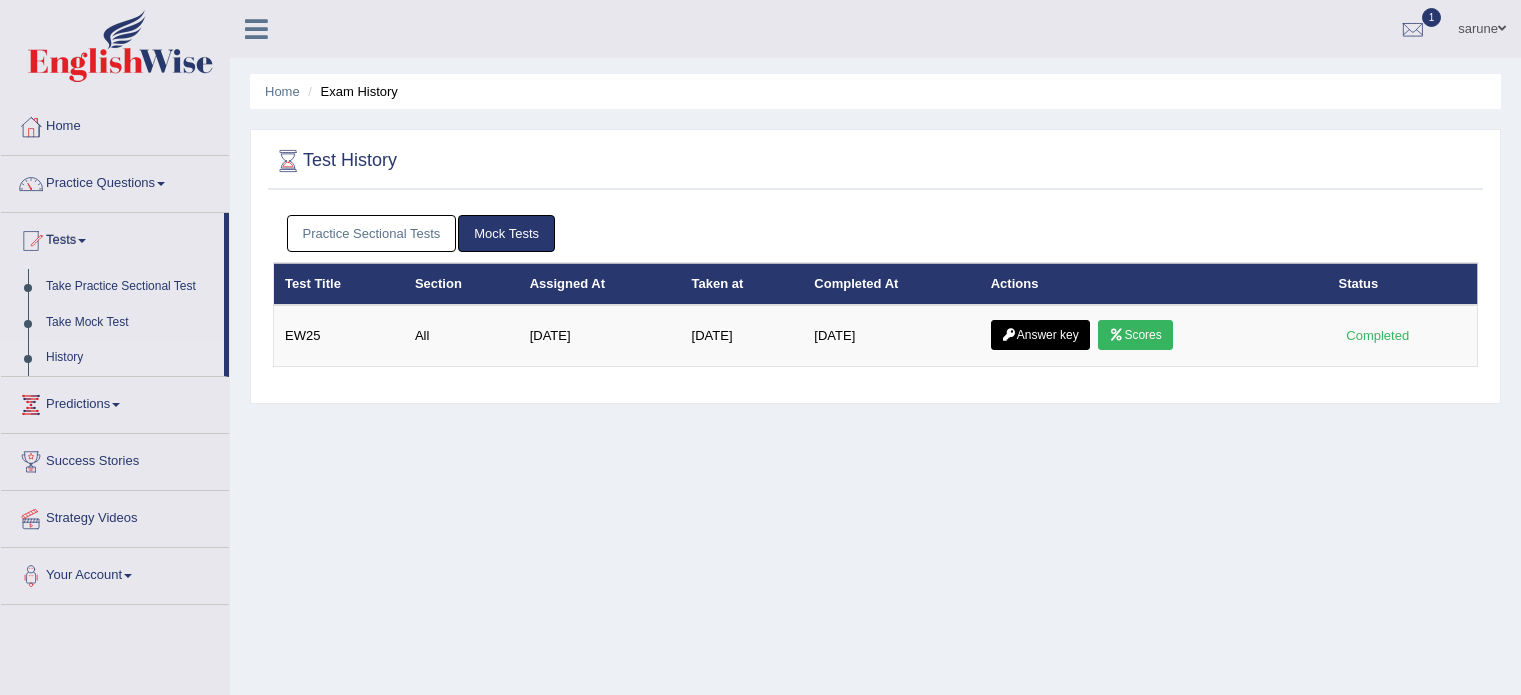 scroll, scrollTop: 0, scrollLeft: 0, axis: both 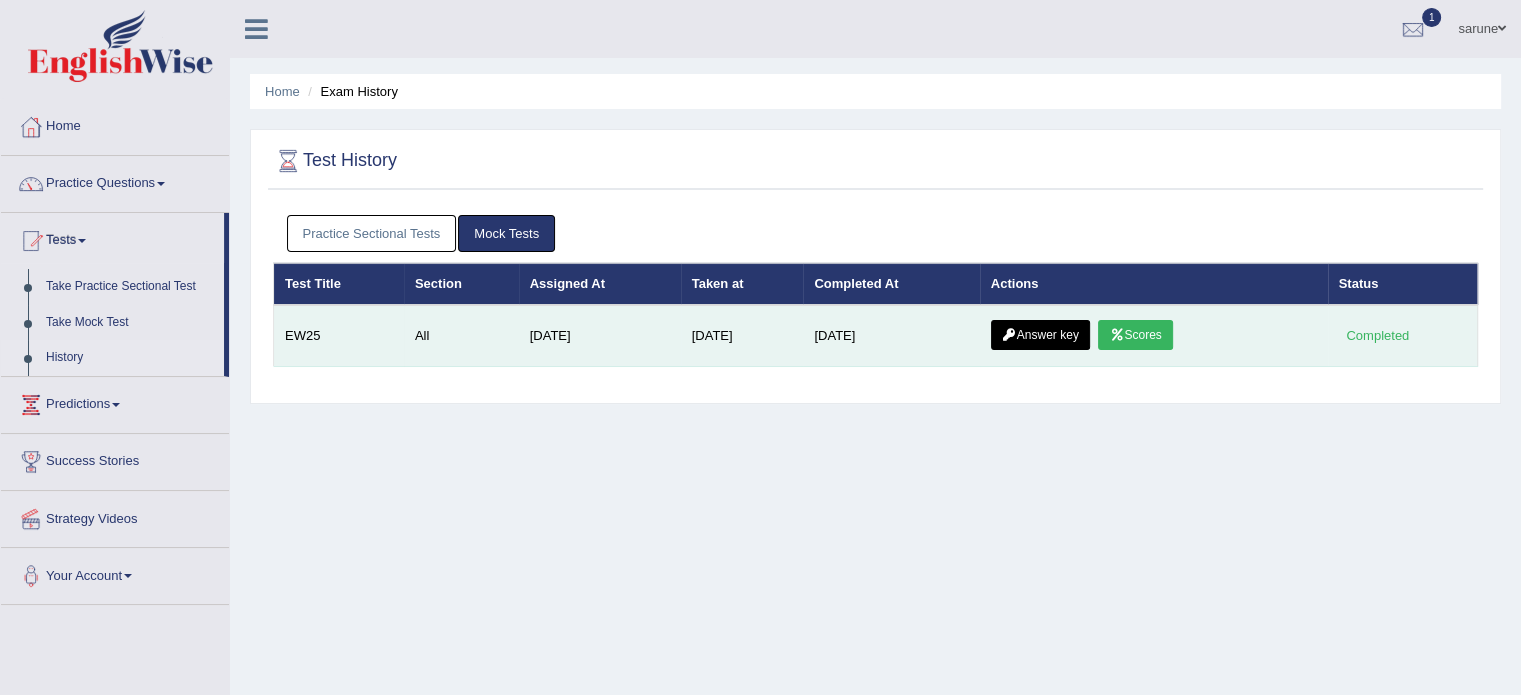 click on "Scores" at bounding box center [1135, 335] 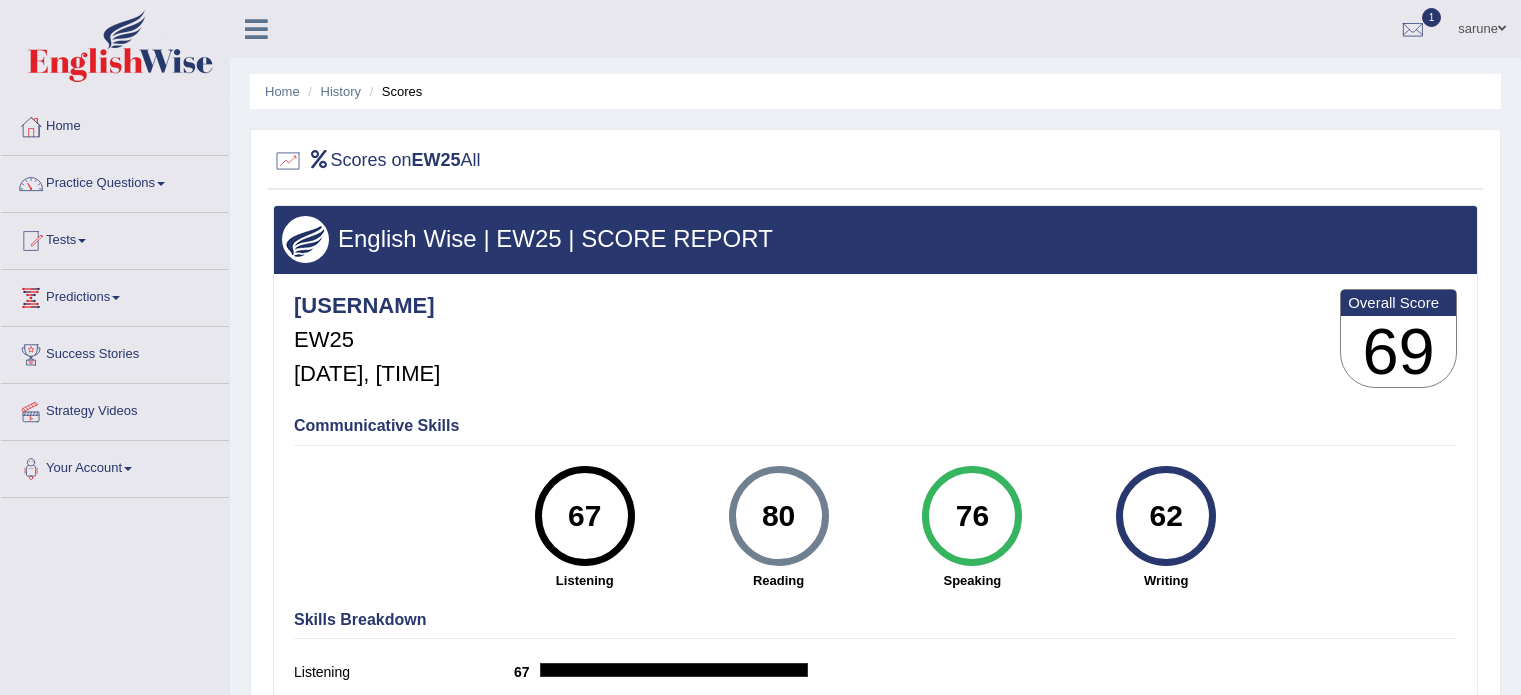 scroll, scrollTop: 214, scrollLeft: 0, axis: vertical 